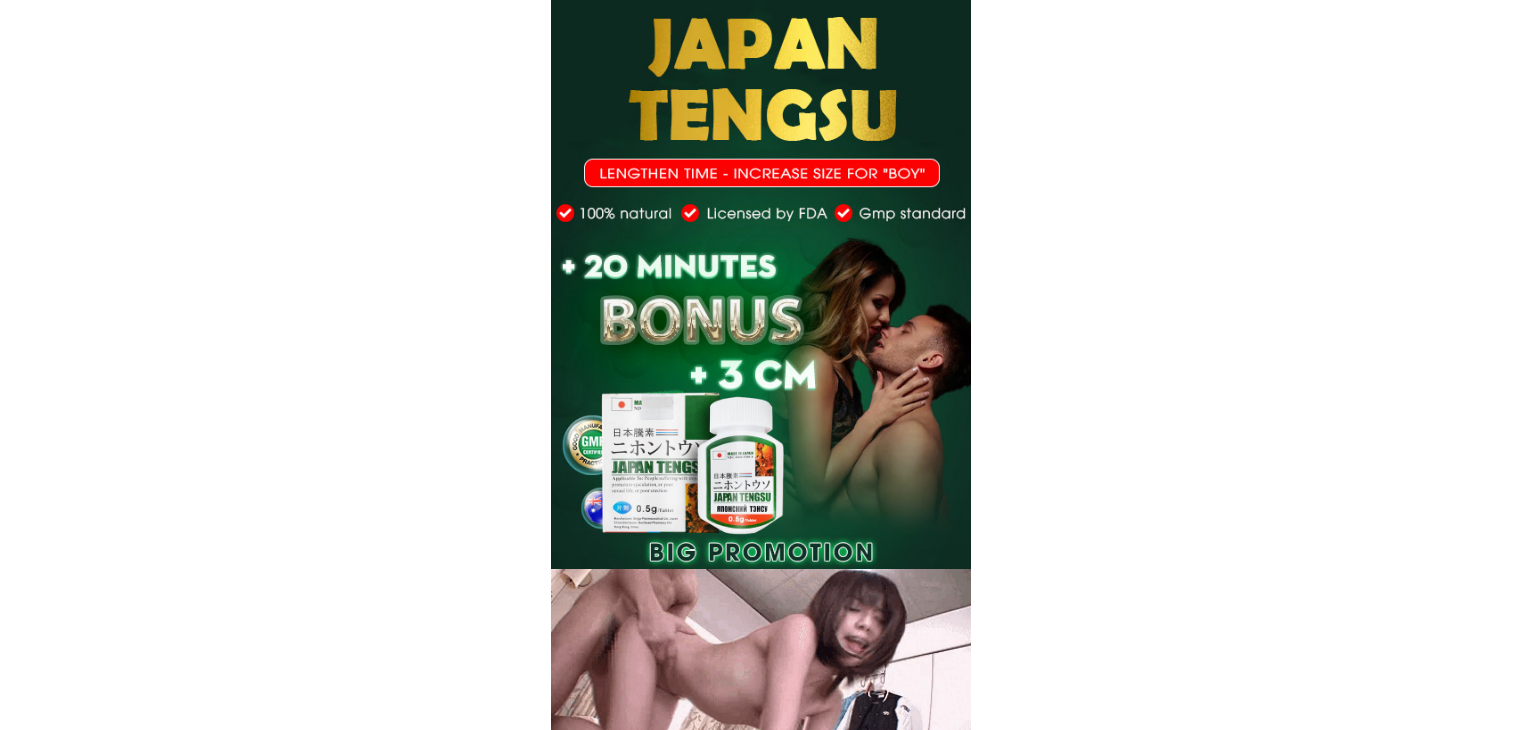 scroll, scrollTop: 0, scrollLeft: 0, axis: both 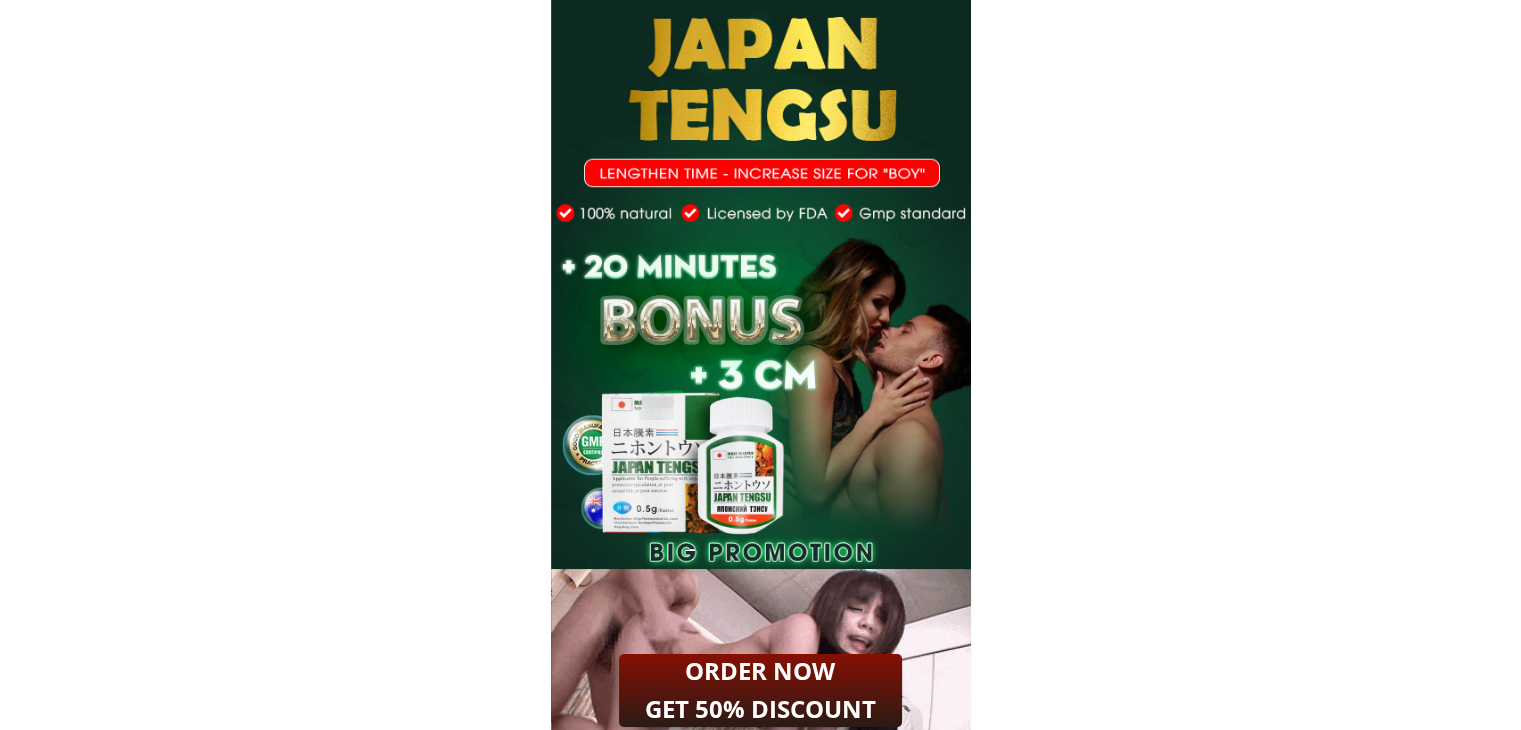 click on "ORDER NOW
GET 50% DISCOUNT" at bounding box center (760, 690) 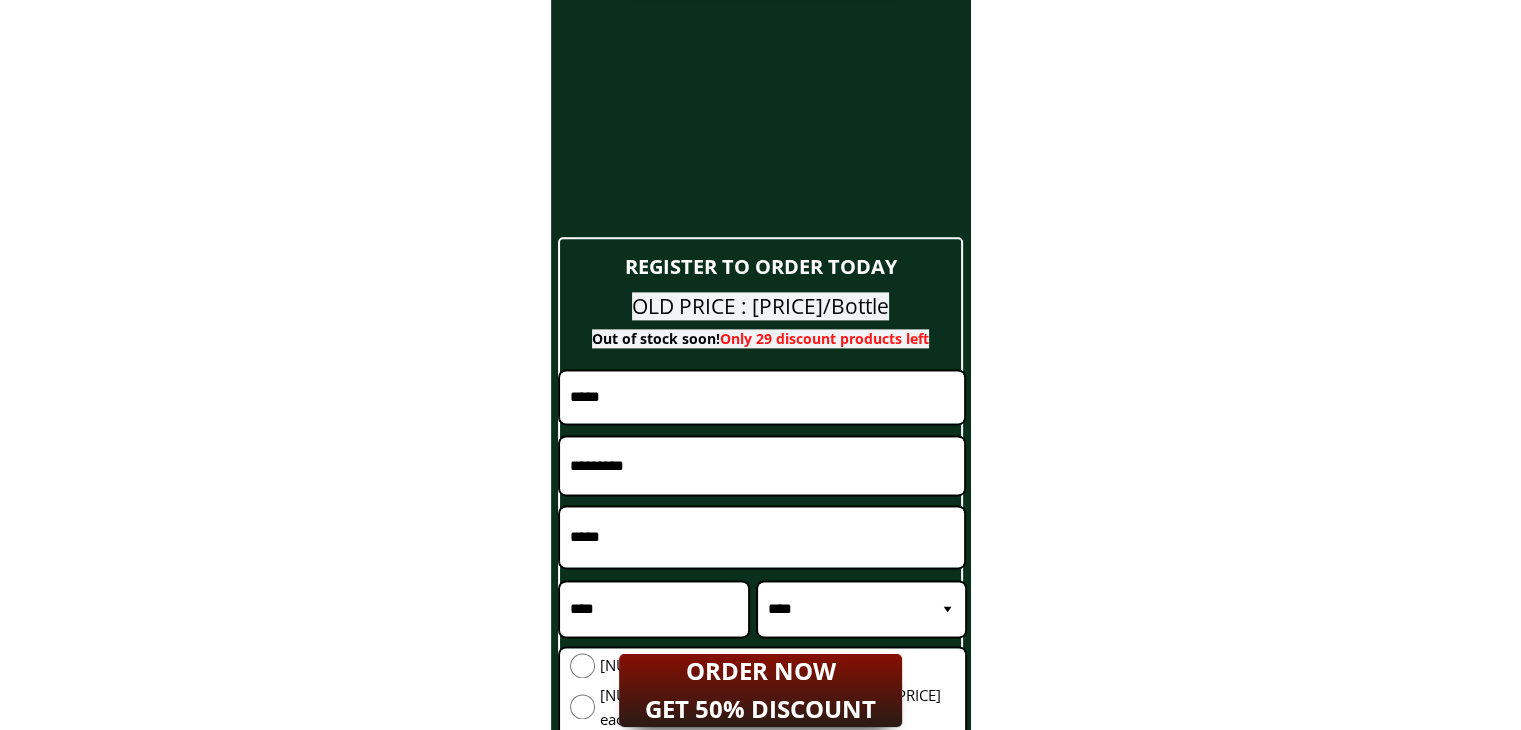 scroll, scrollTop: 17904, scrollLeft: 0, axis: vertical 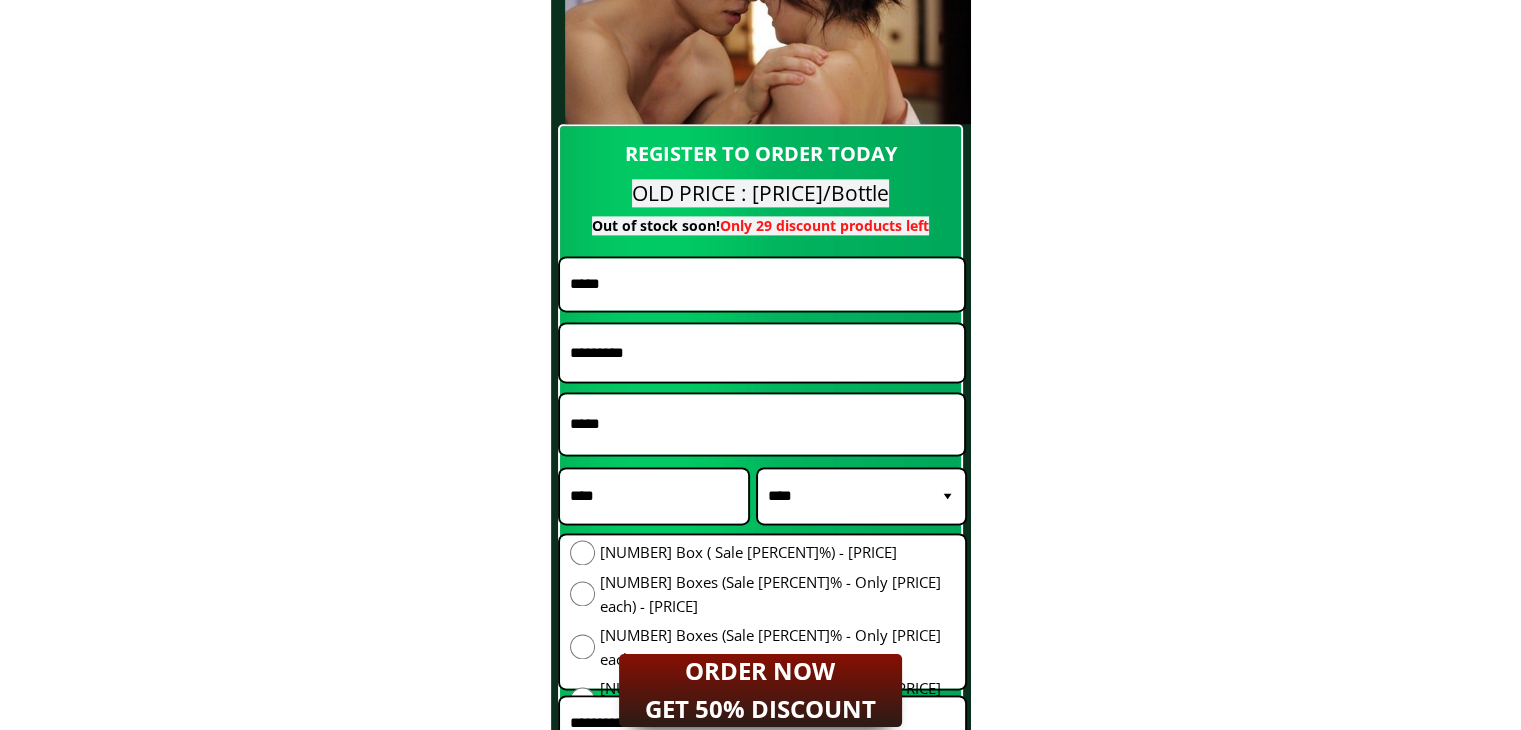 click on "*****" at bounding box center [762, 424] 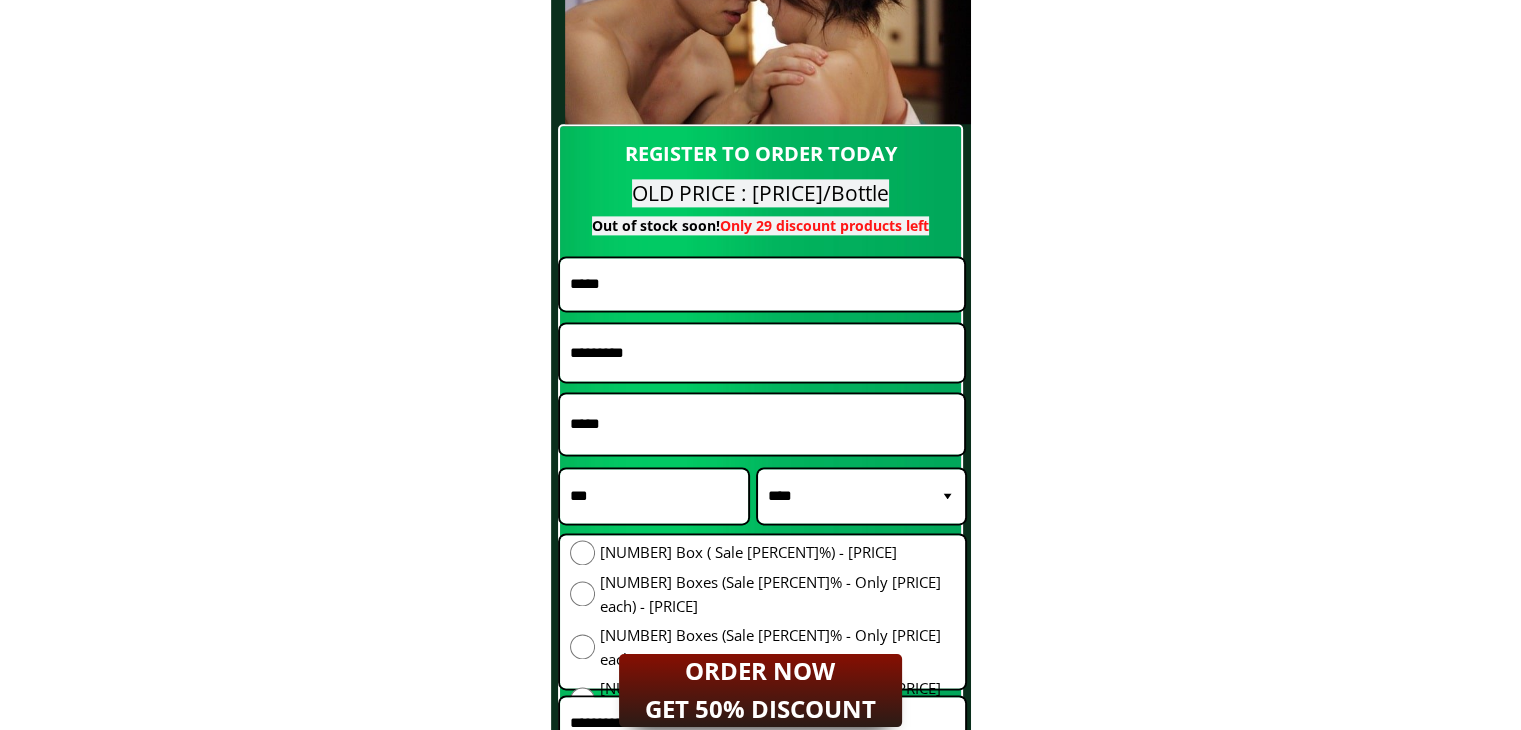 type on "***" 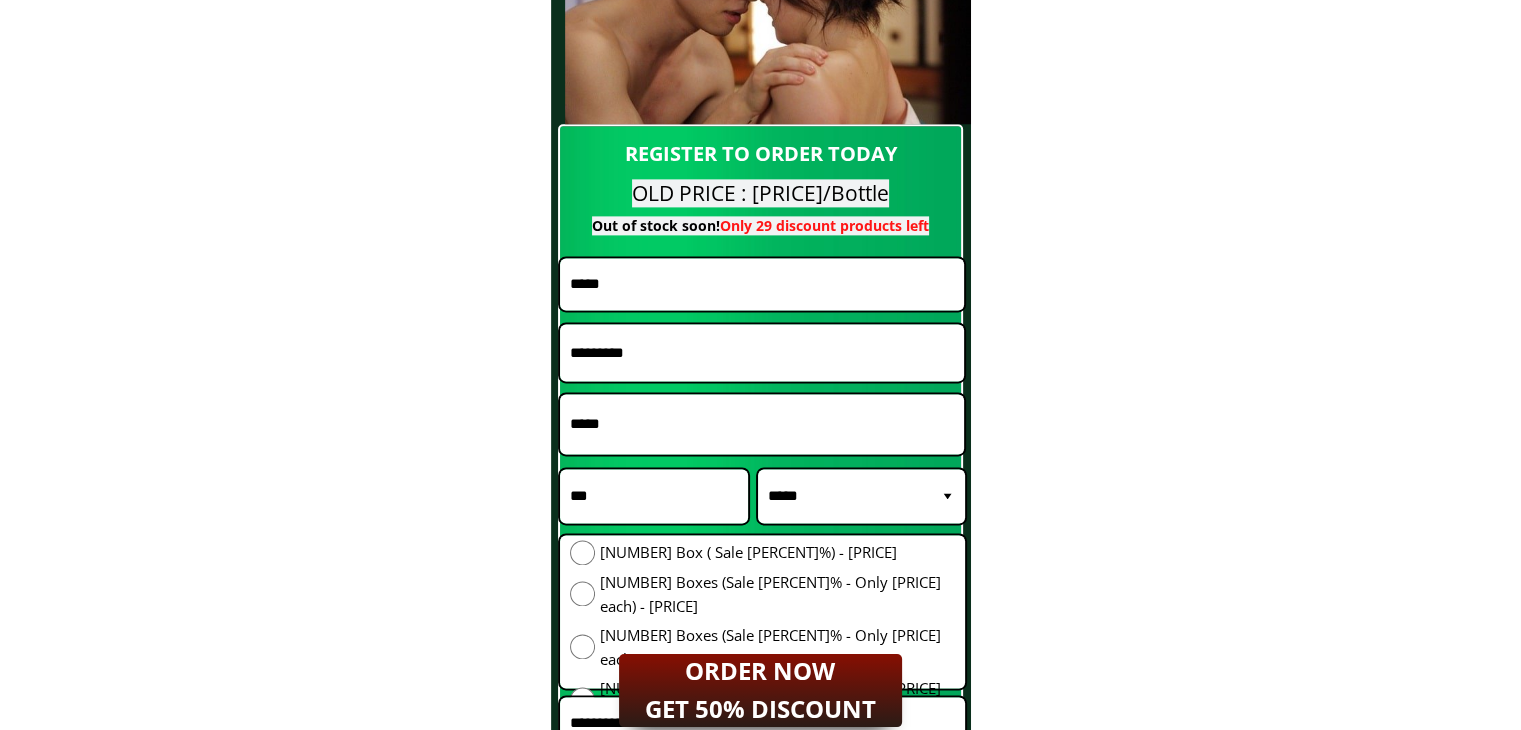 click on "**********" at bounding box center [861, 496] 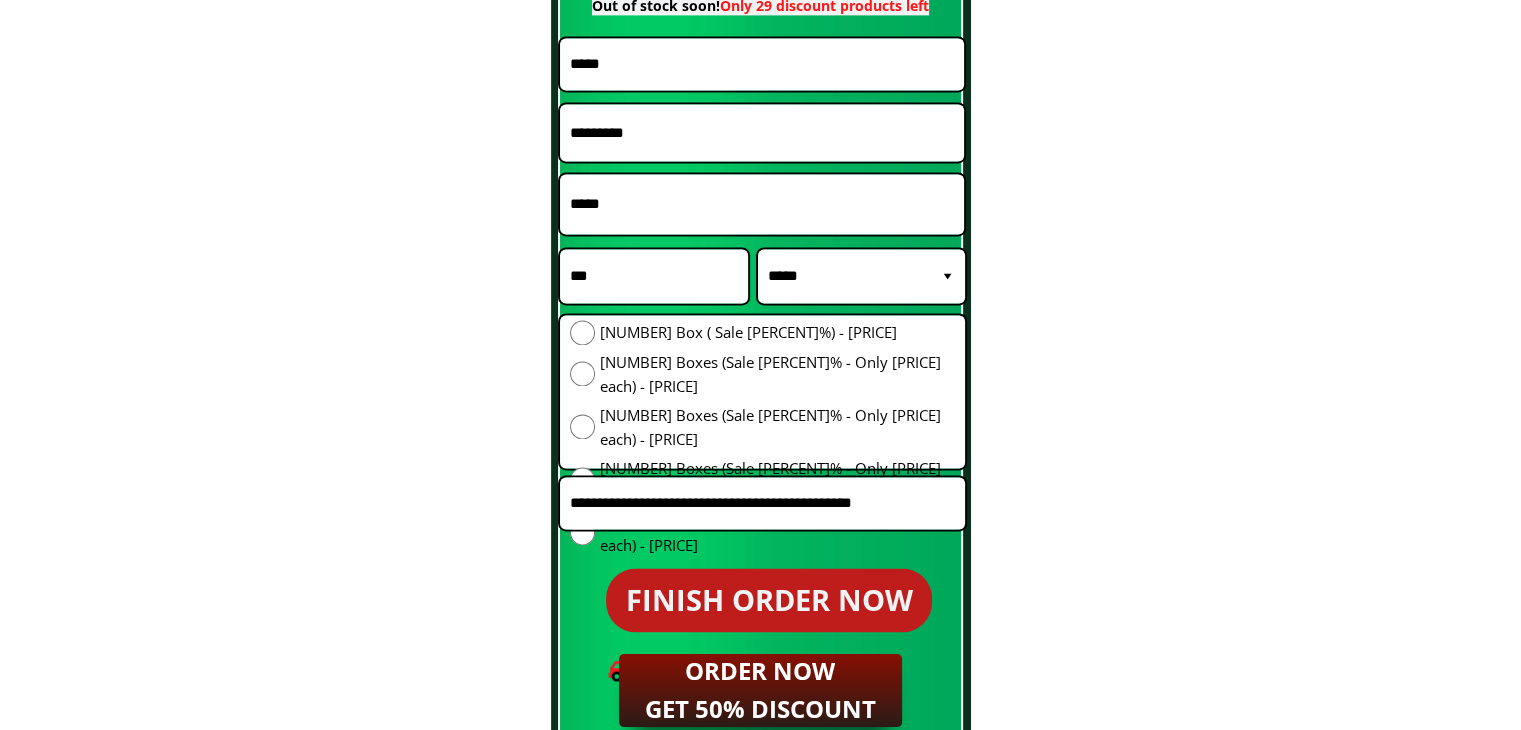 scroll, scrollTop: 18204, scrollLeft: 0, axis: vertical 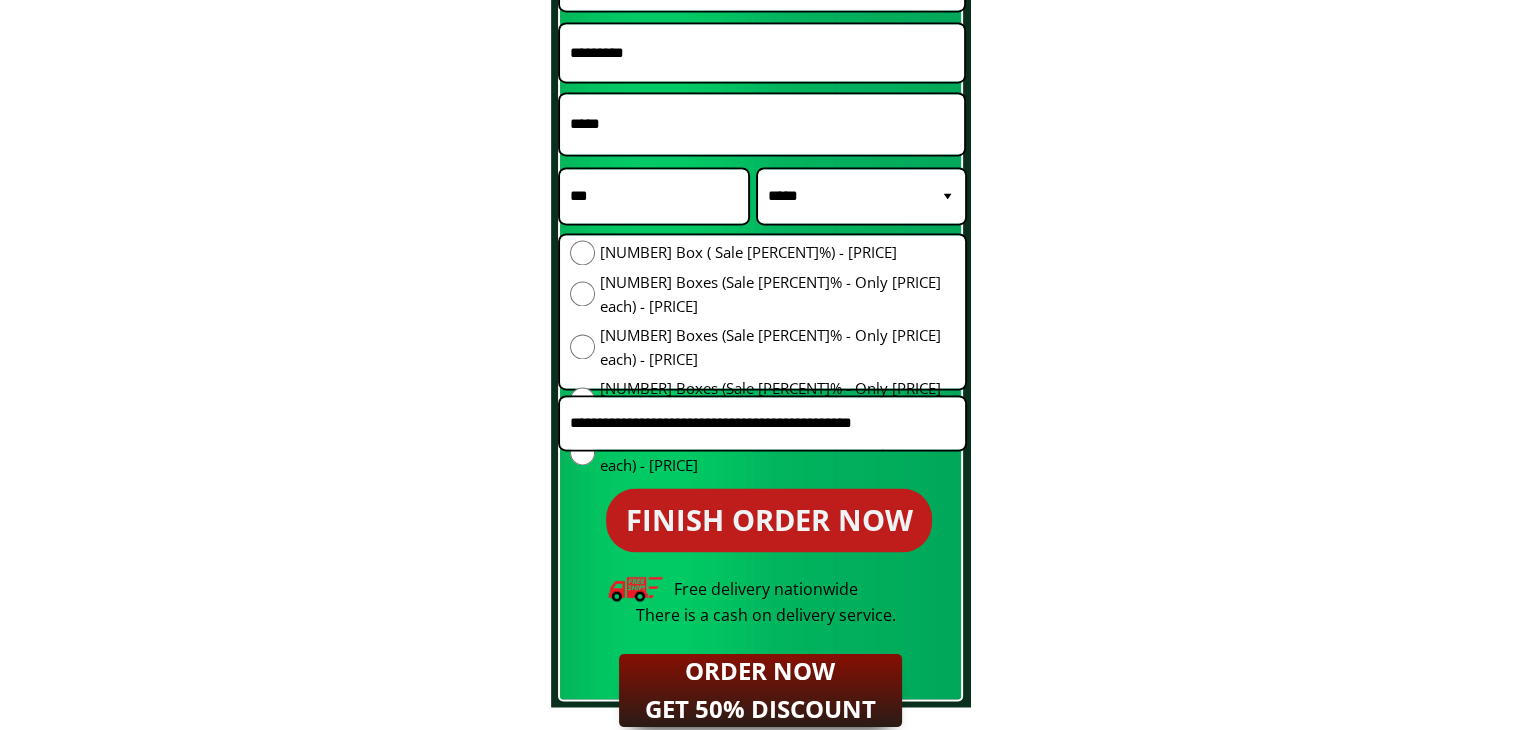 click on "[NUMBER] Boxes (Sale 55% - Only 13 OMR each) - 26 OMR" at bounding box center (777, 252) 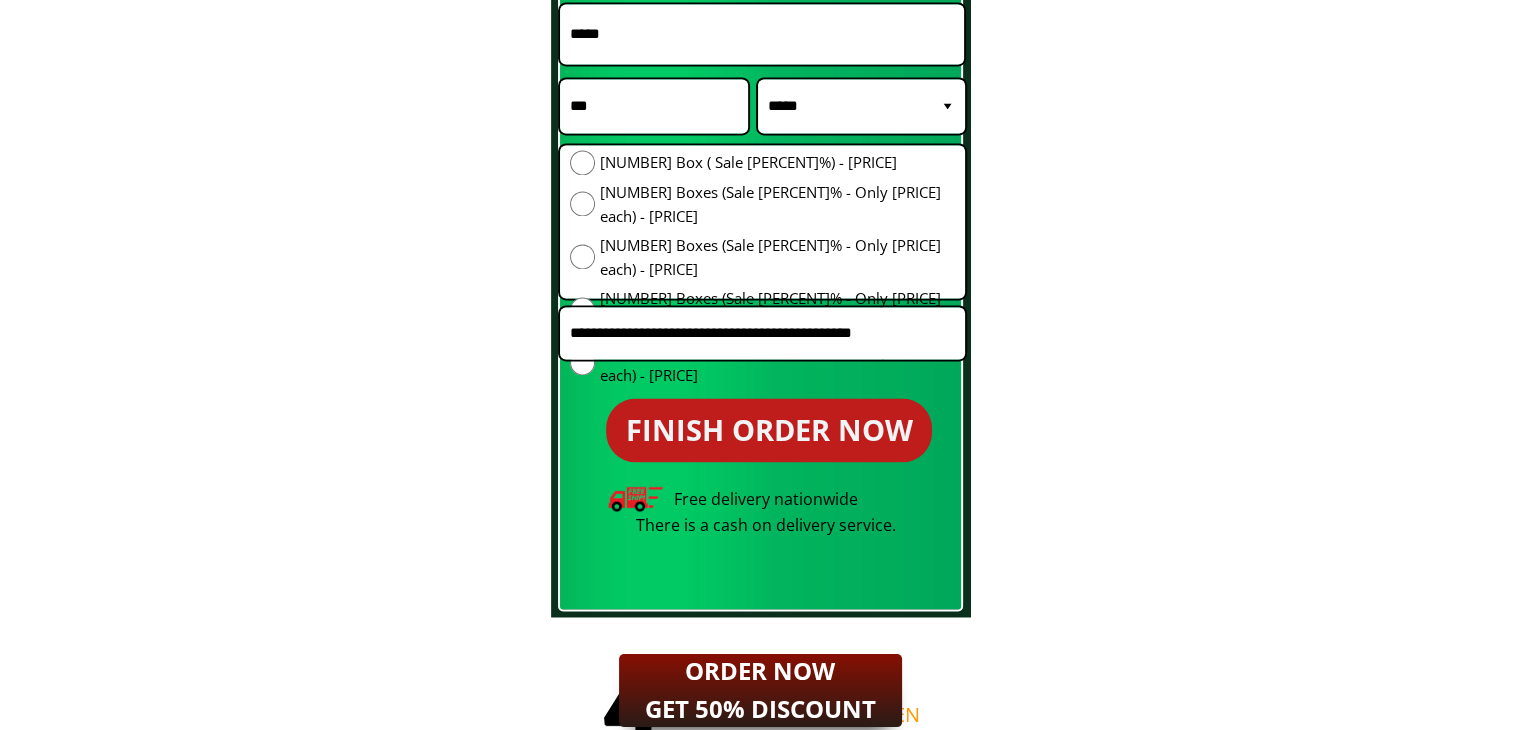 scroll, scrollTop: 18304, scrollLeft: 0, axis: vertical 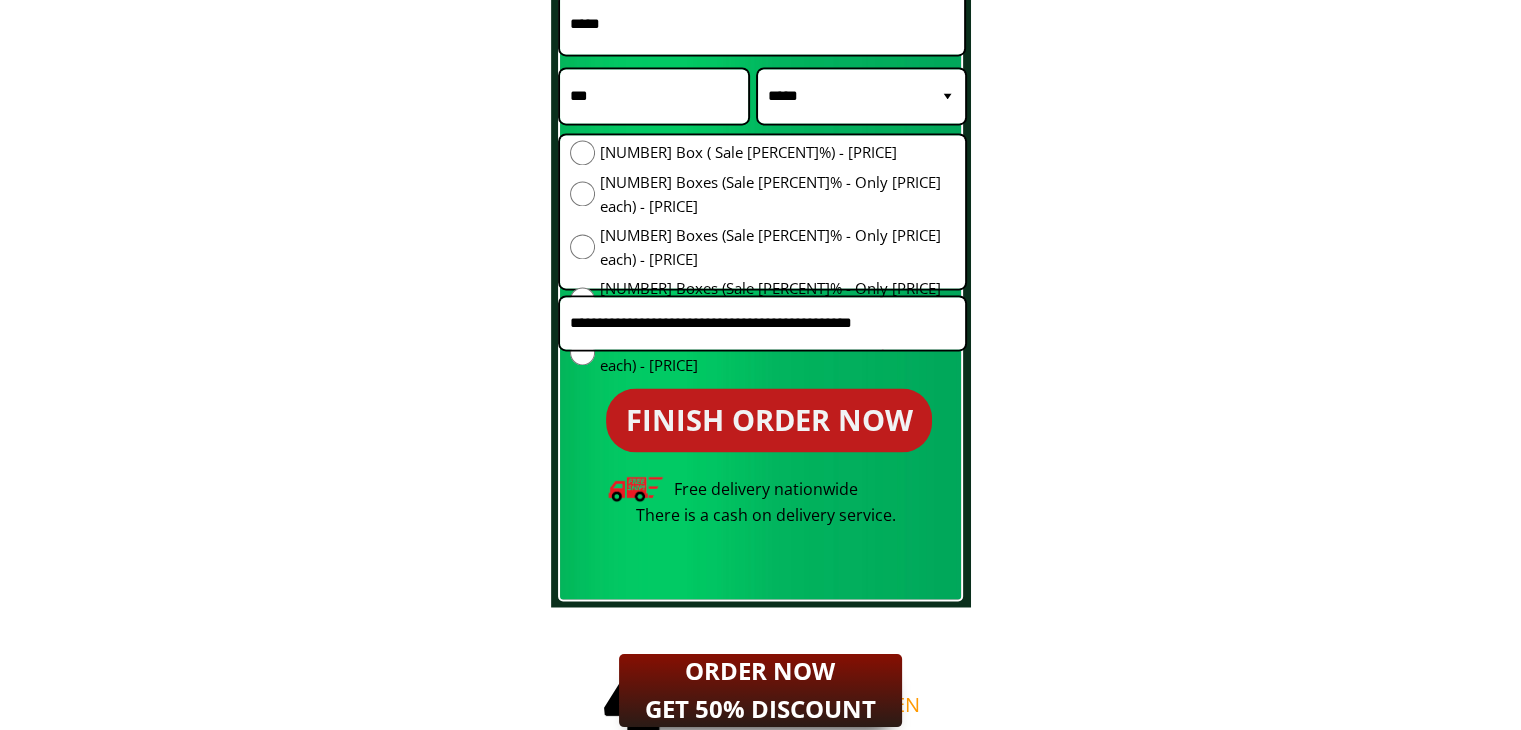 click at bounding box center [762, 322] 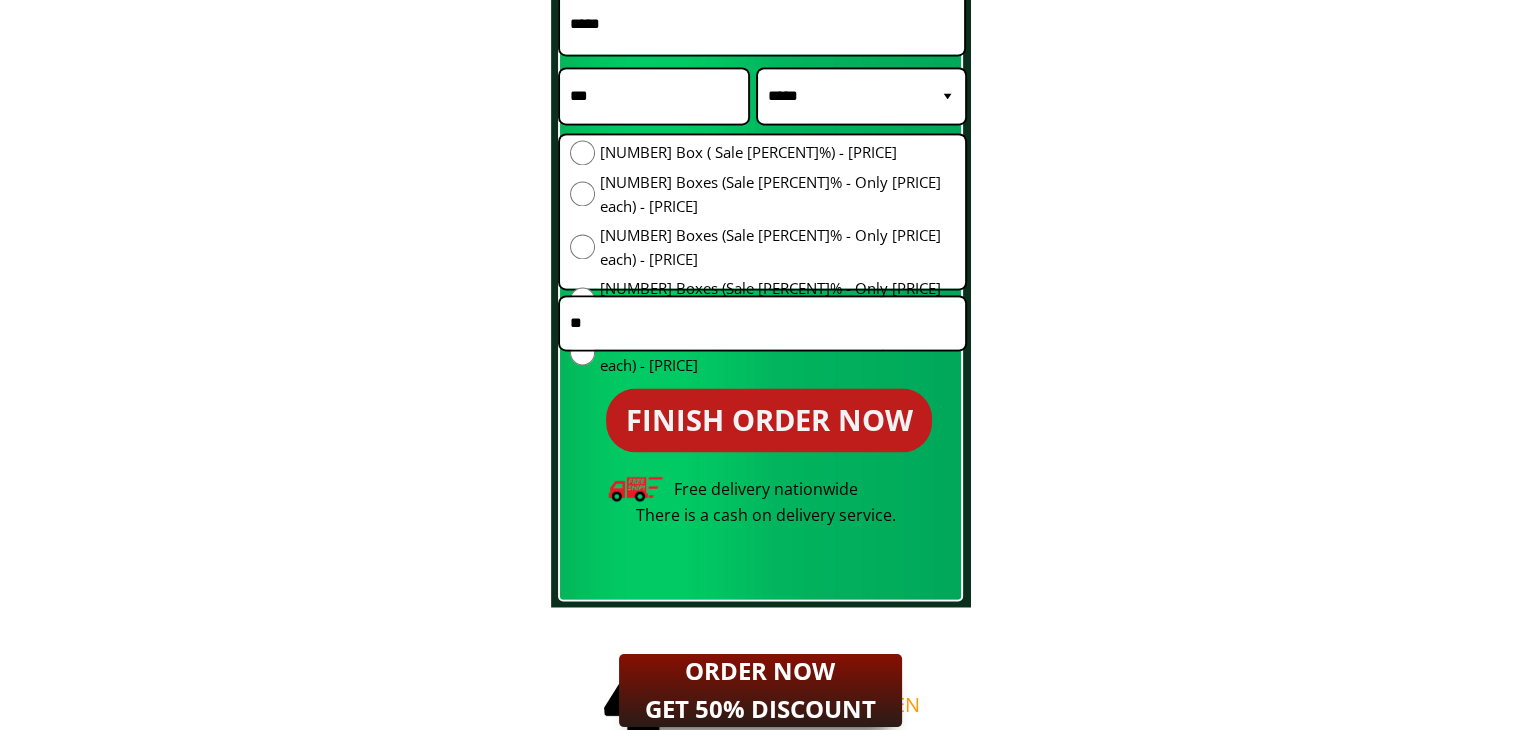 type on "**" 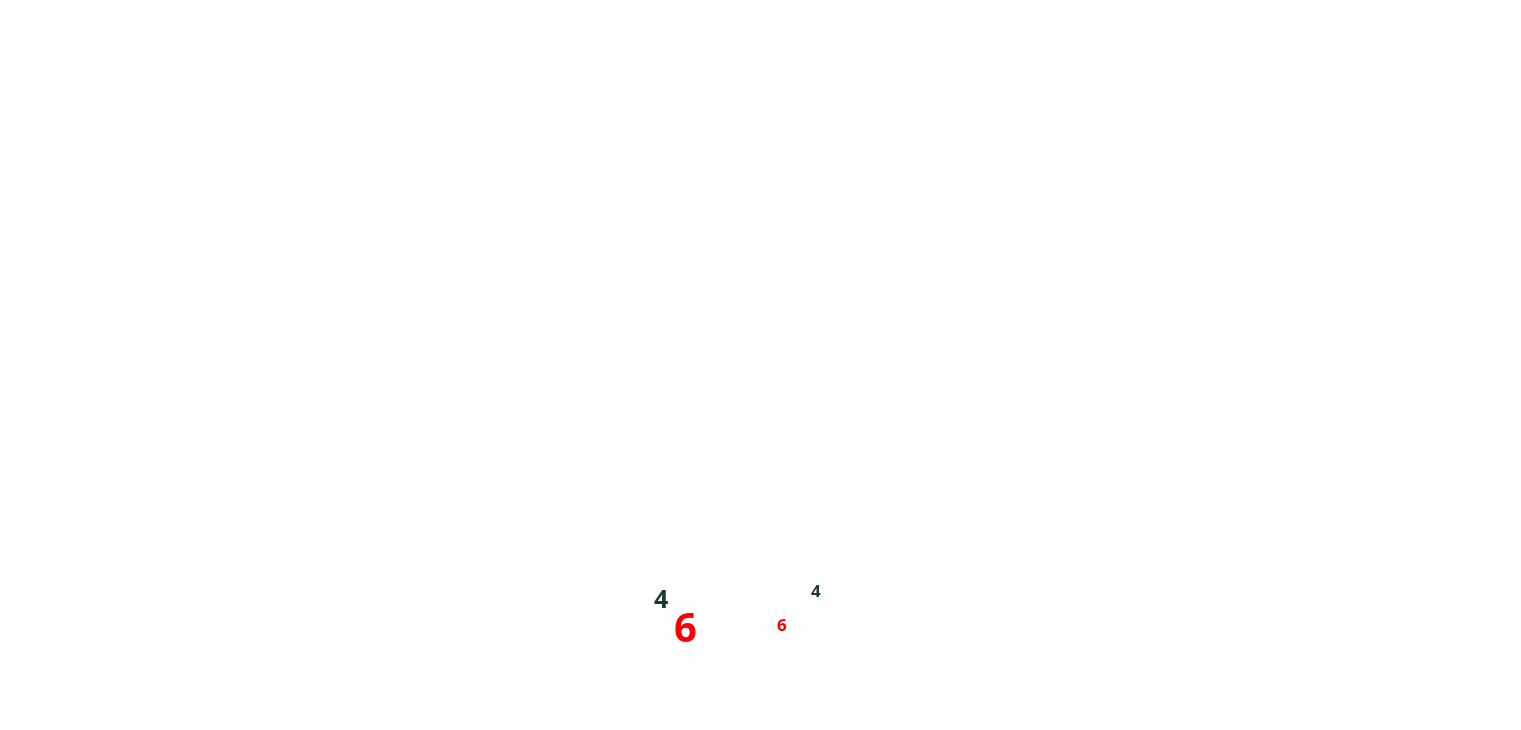 scroll, scrollTop: 18304, scrollLeft: 0, axis: vertical 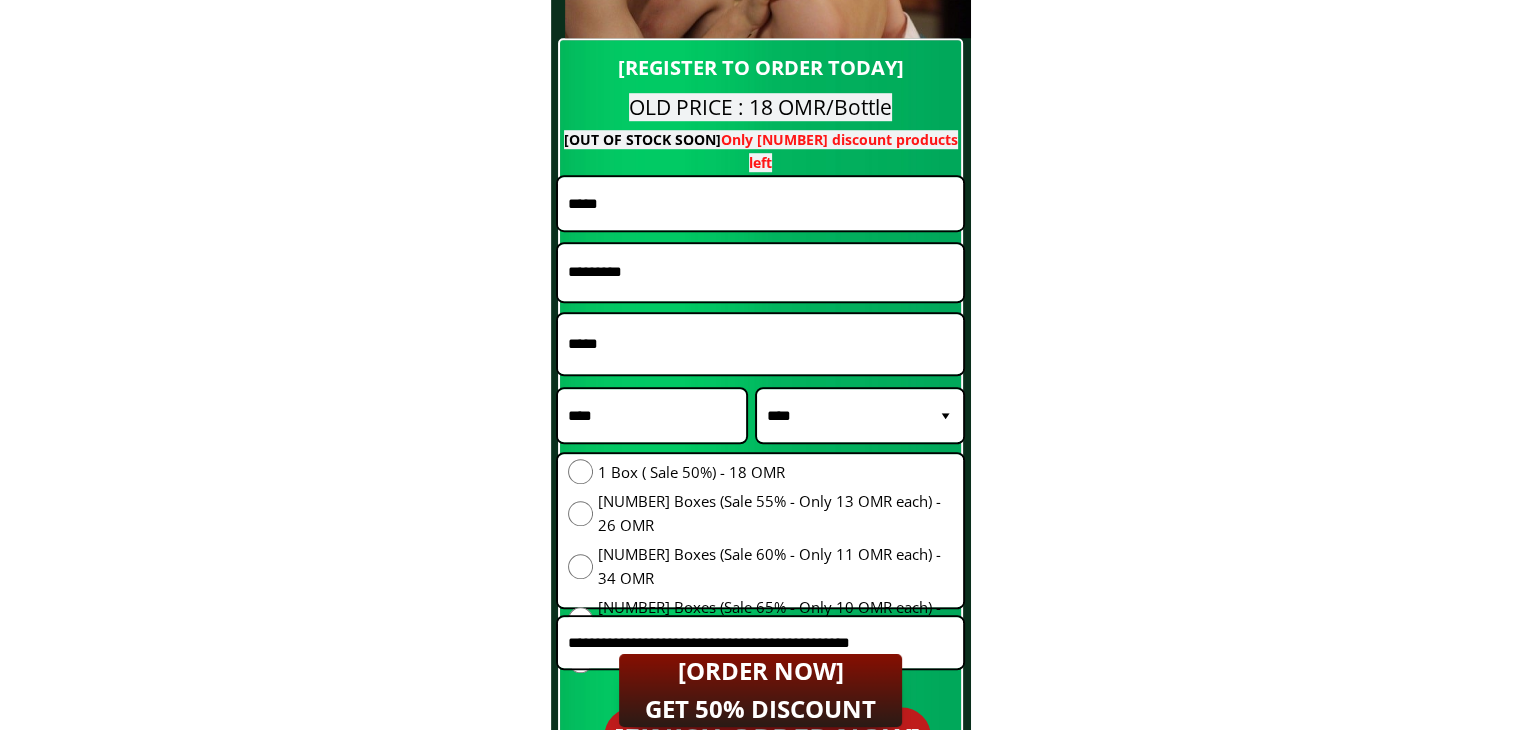 click at bounding box center [652, 416] 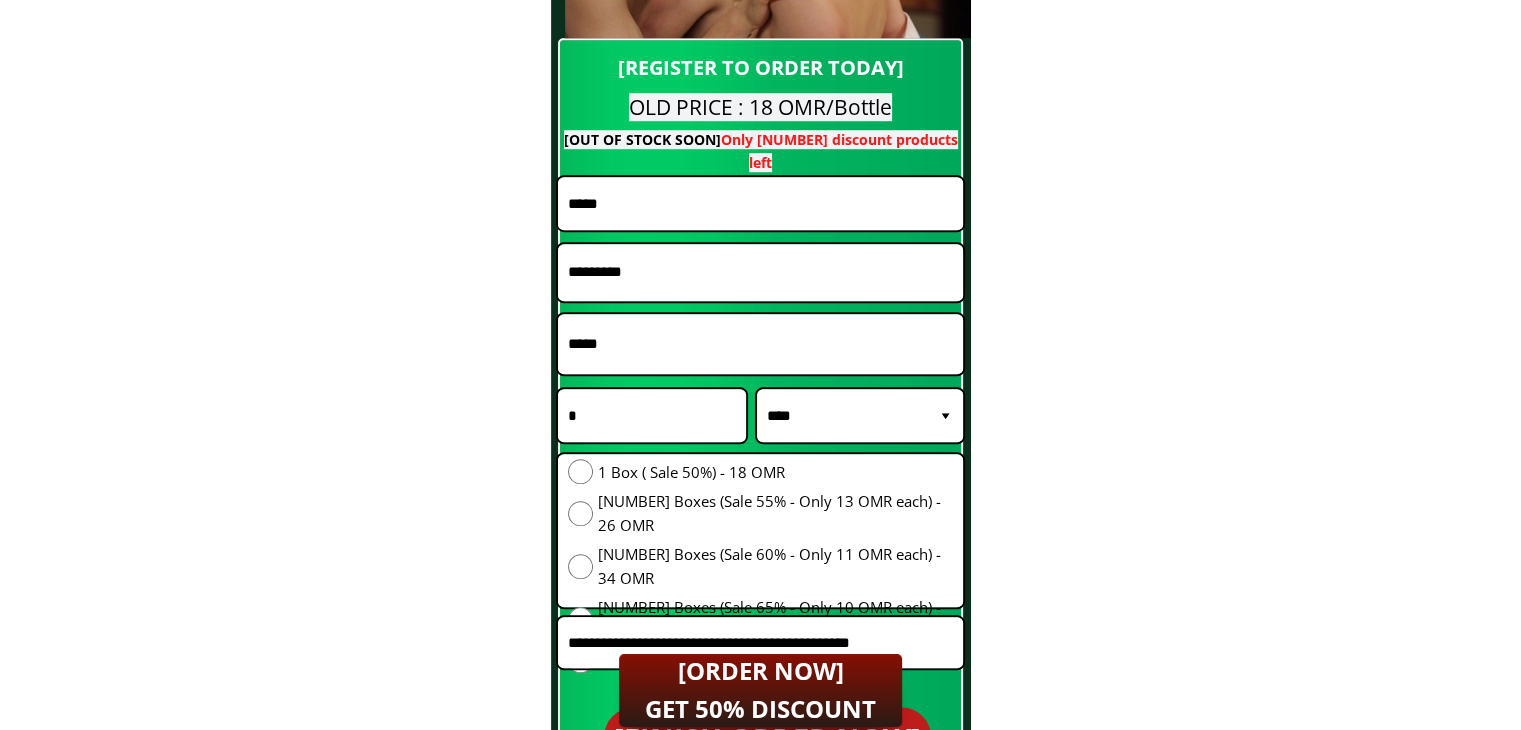 type on "*" 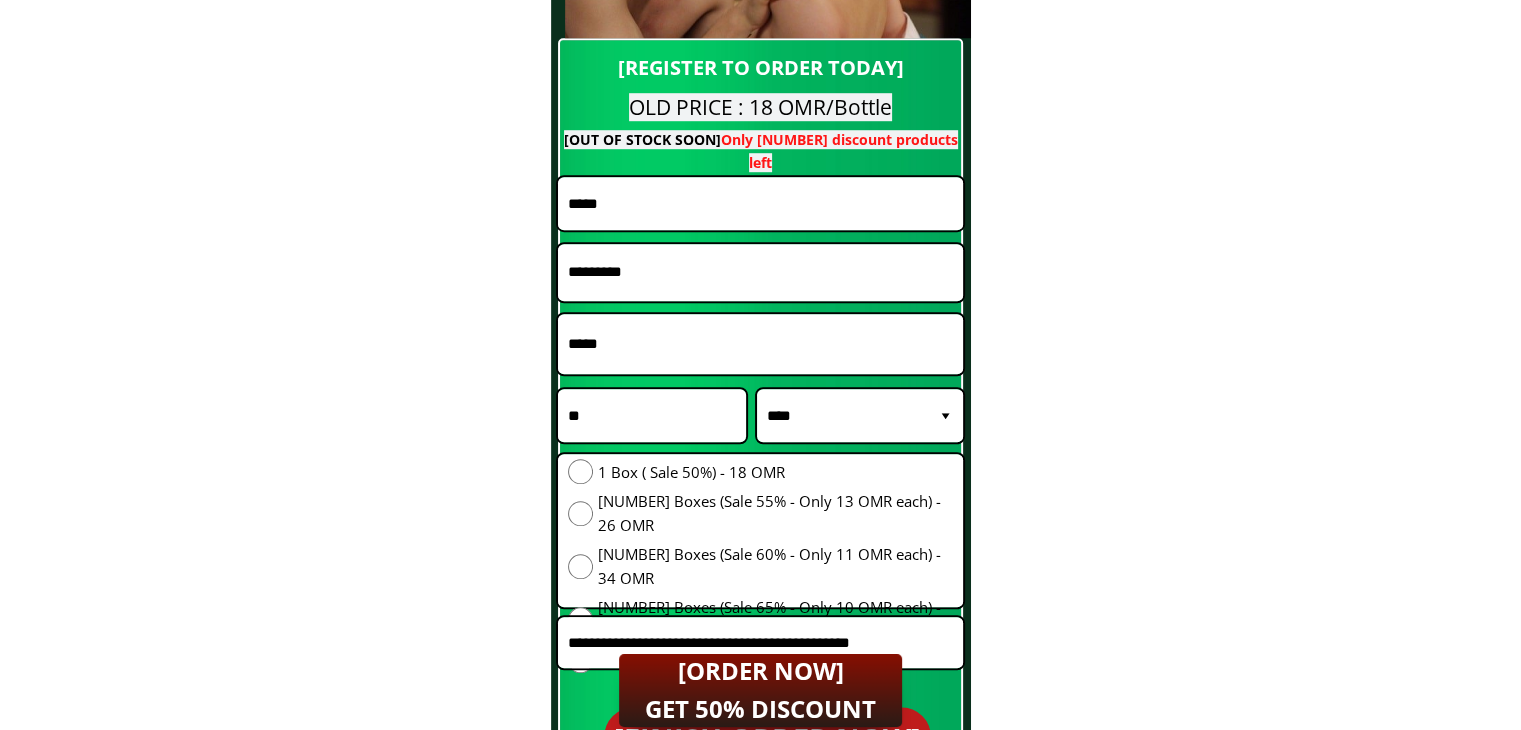 type on "*" 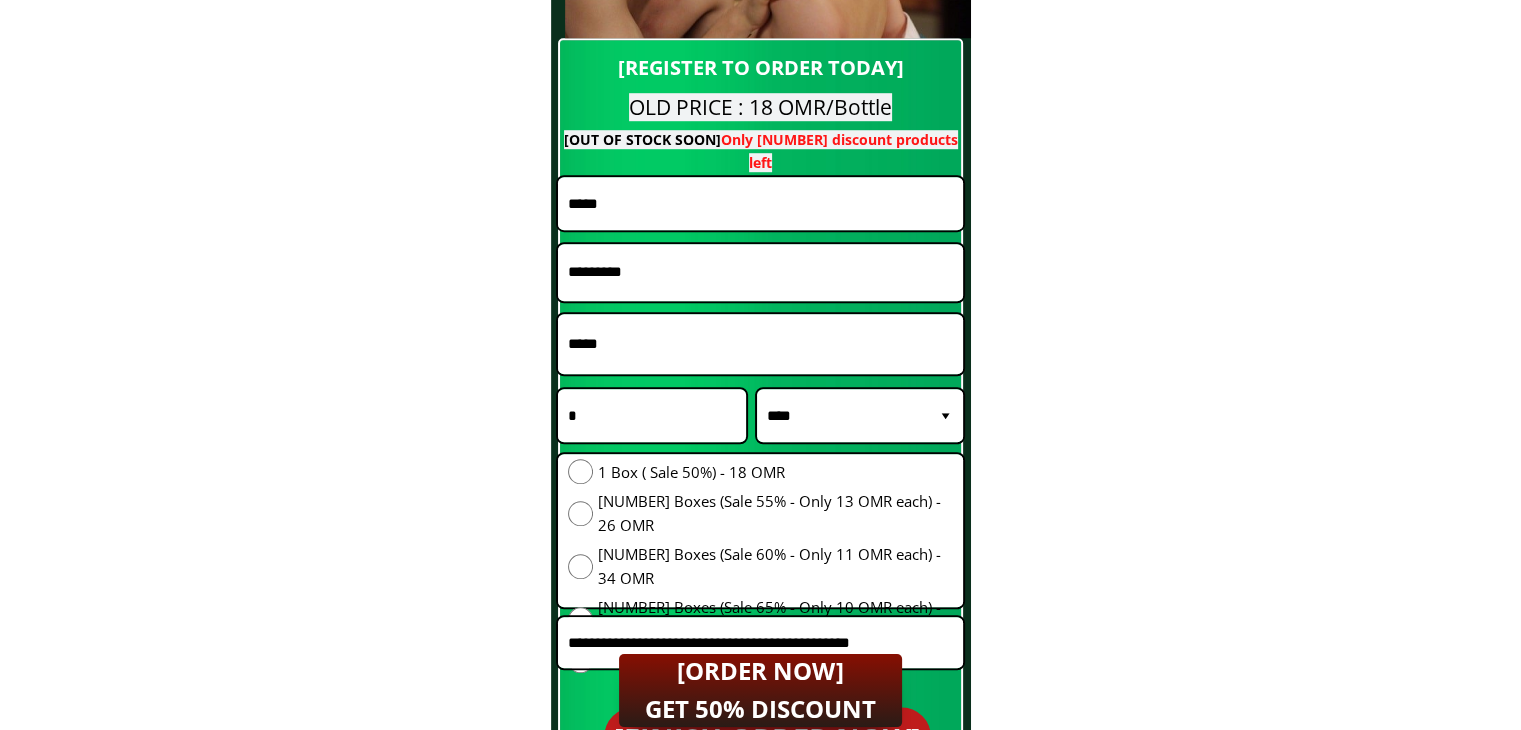 type on "*" 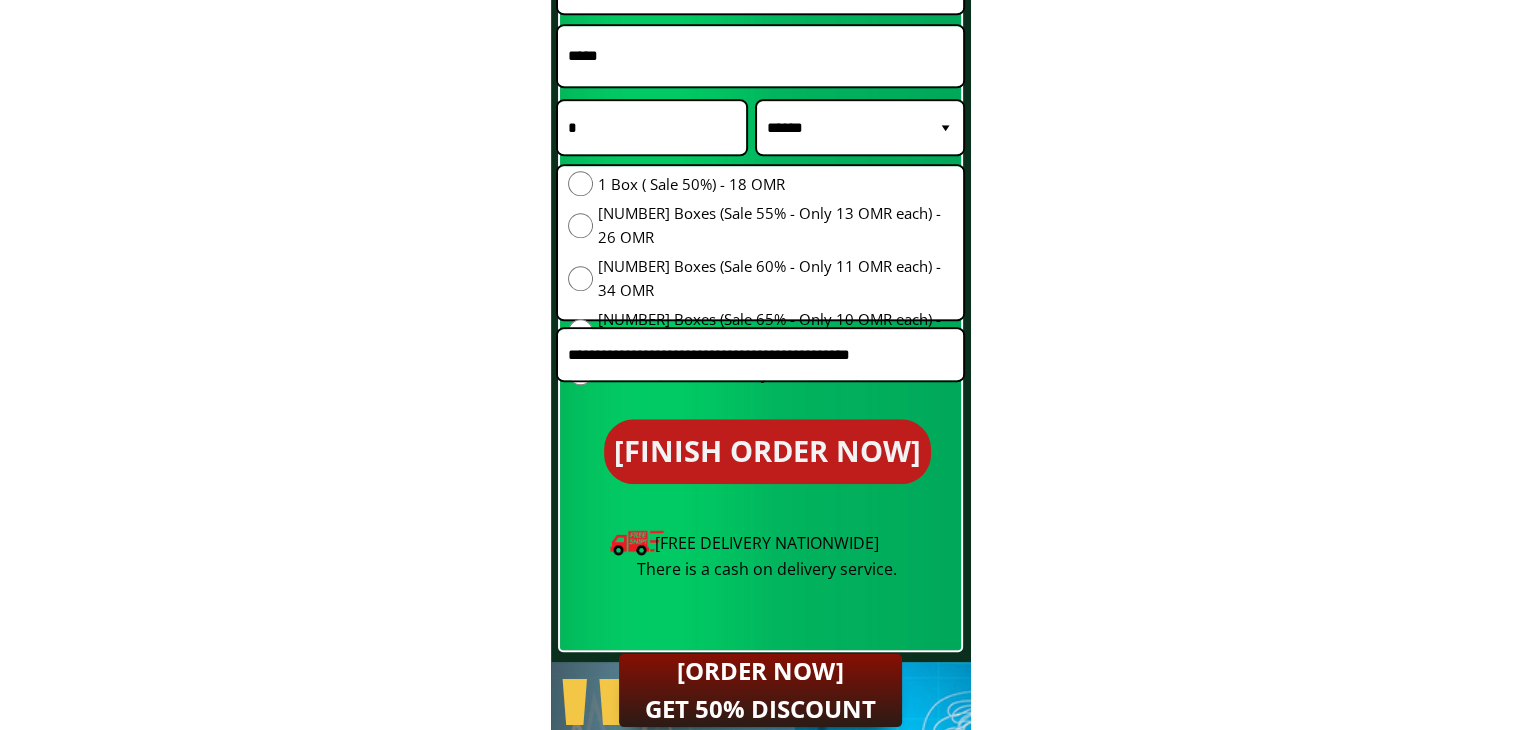 scroll, scrollTop: 9304, scrollLeft: 0, axis: vertical 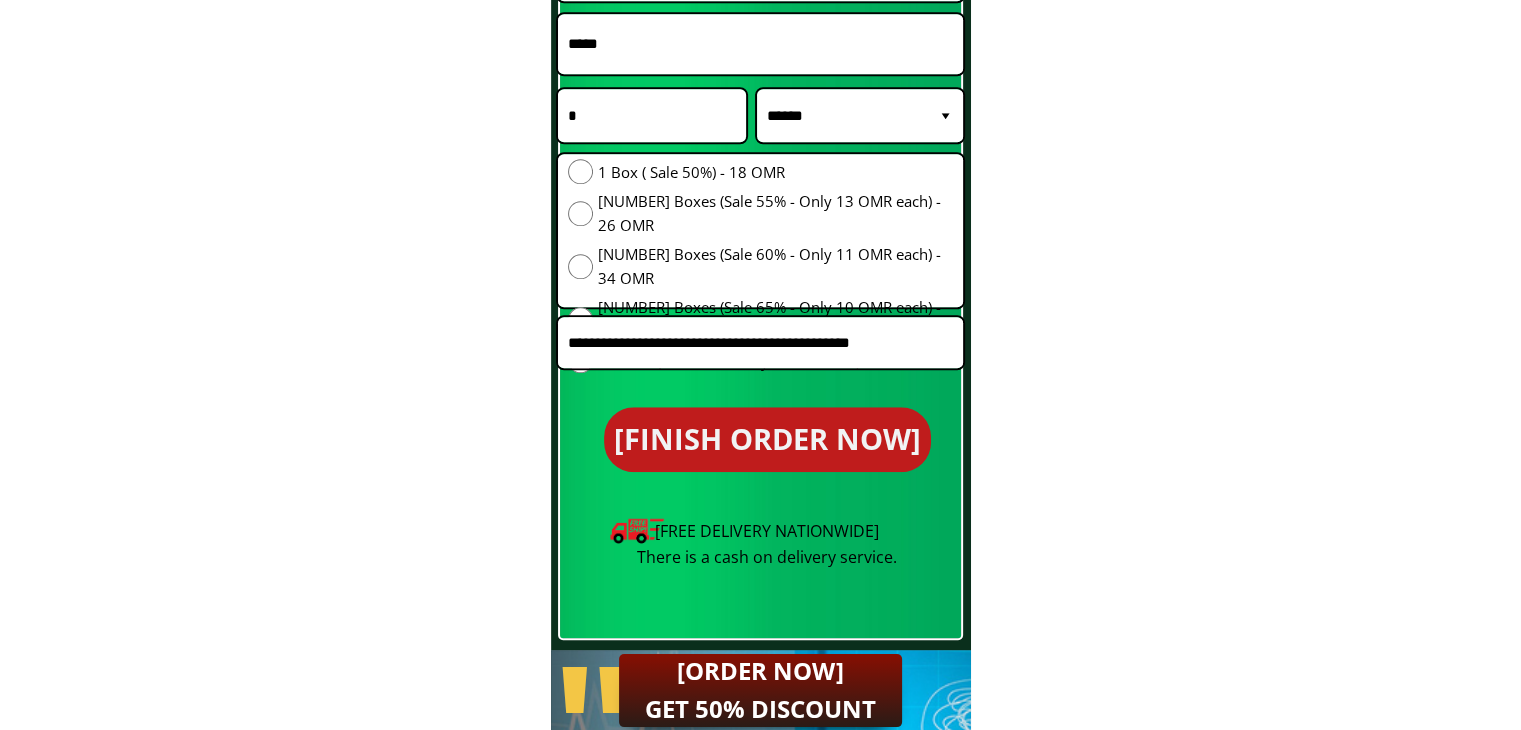 click at bounding box center (760, 342) 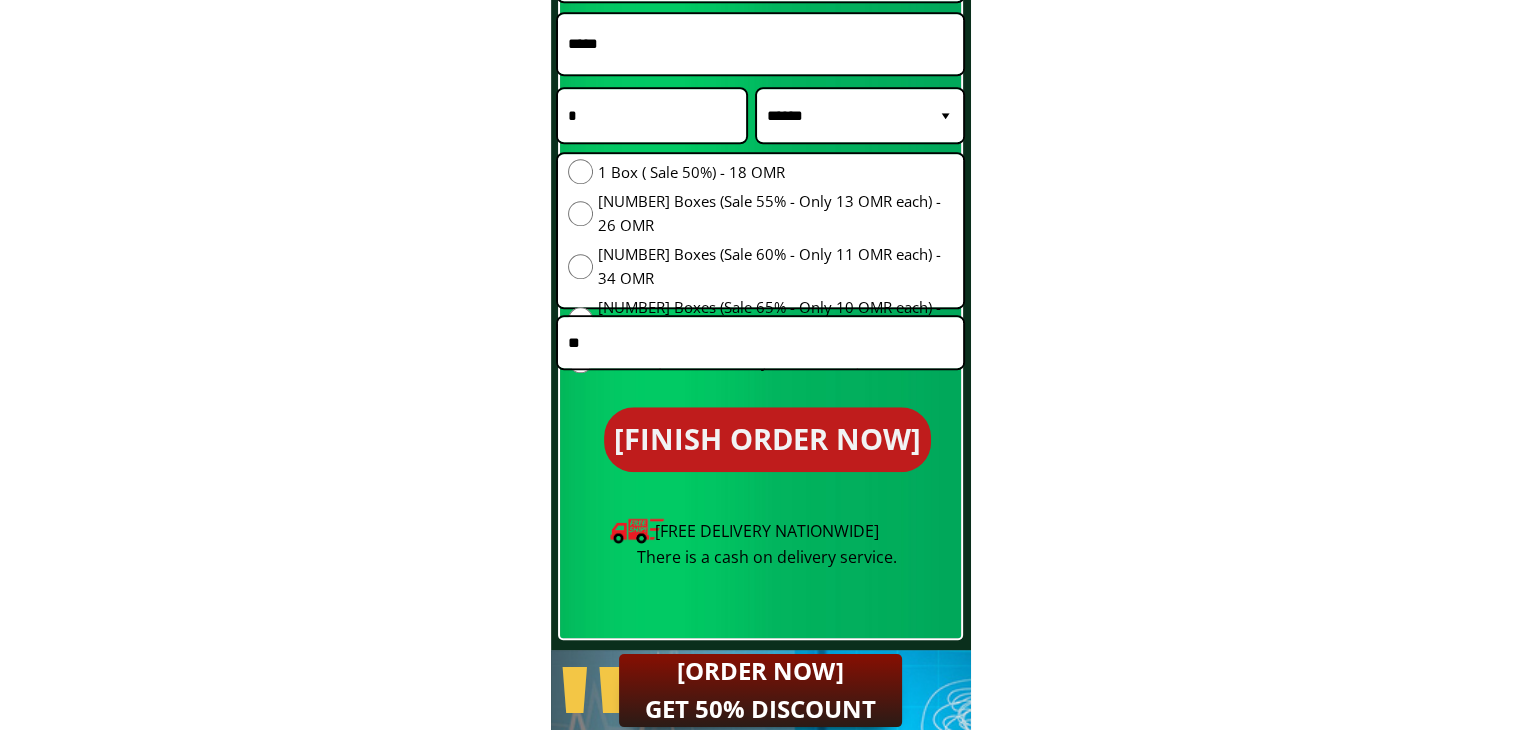 type on "*" 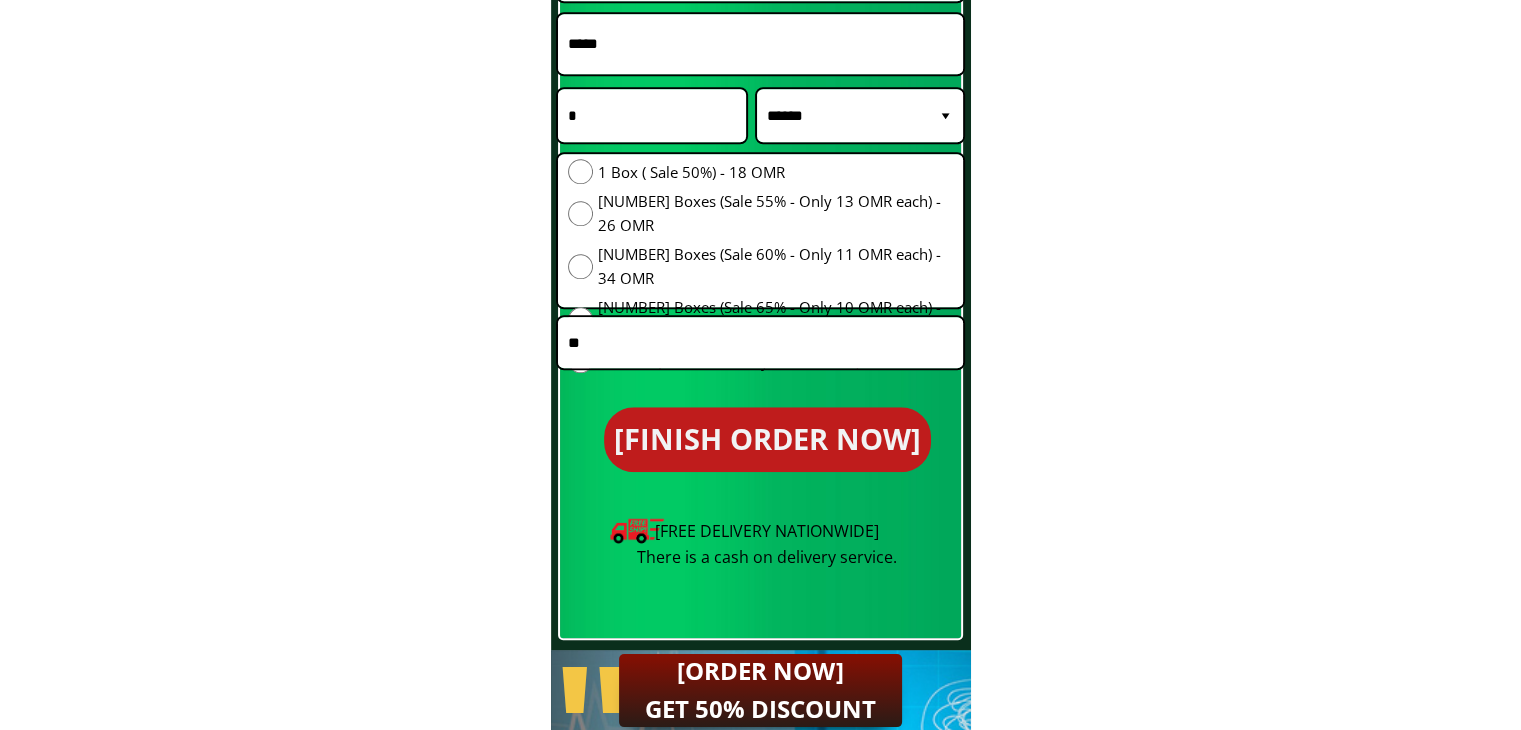 type on "*" 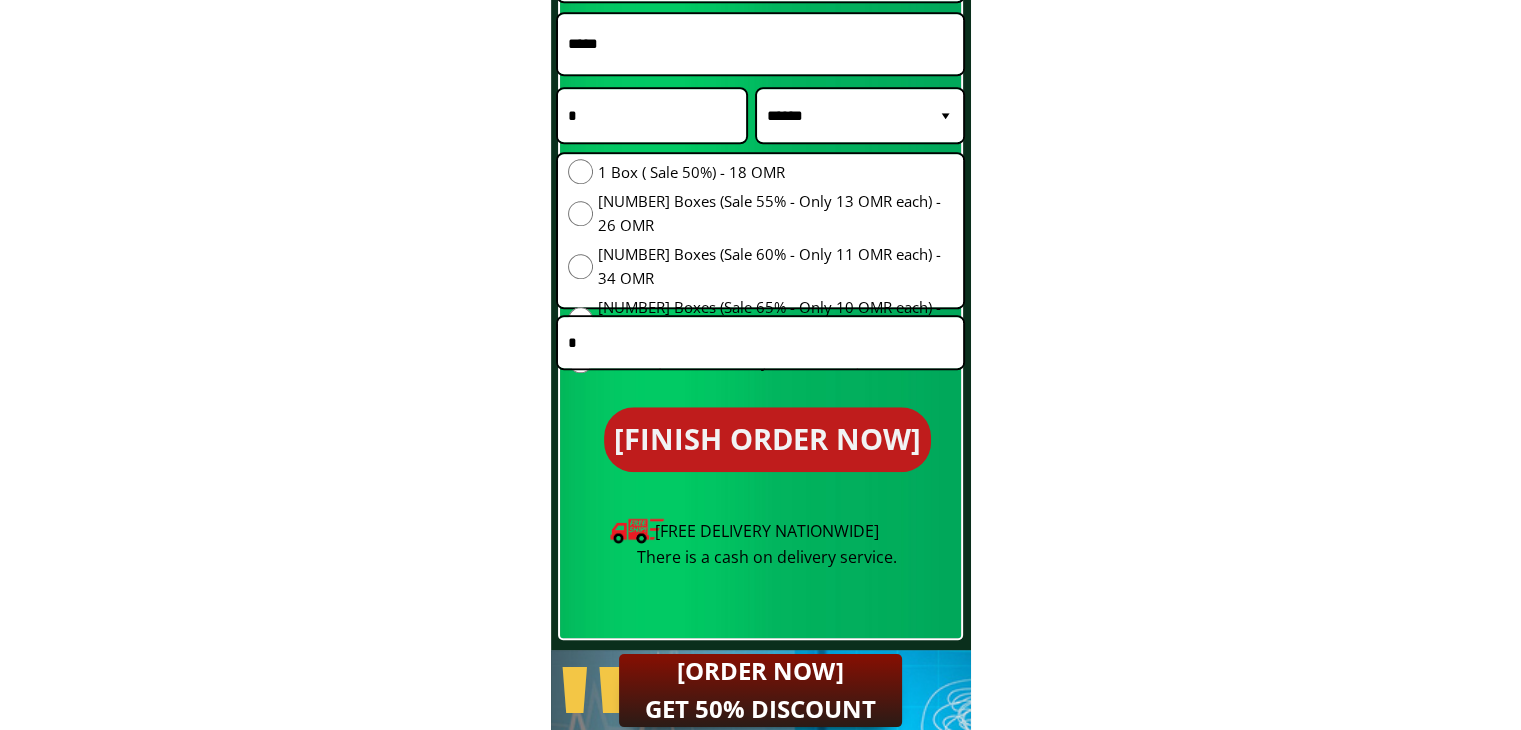type on "*" 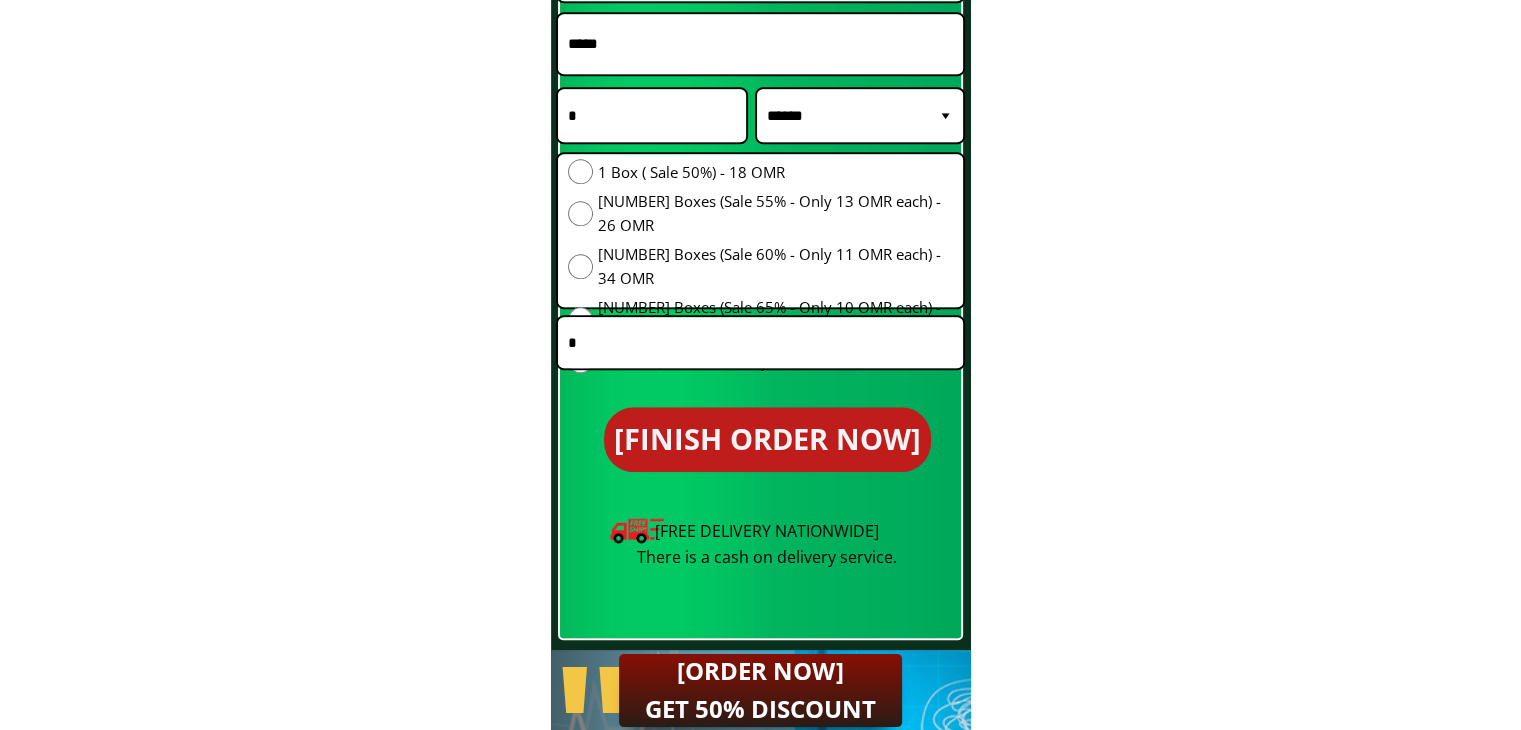 click on "[FINISH ORDER NOW]" at bounding box center (767, 439) 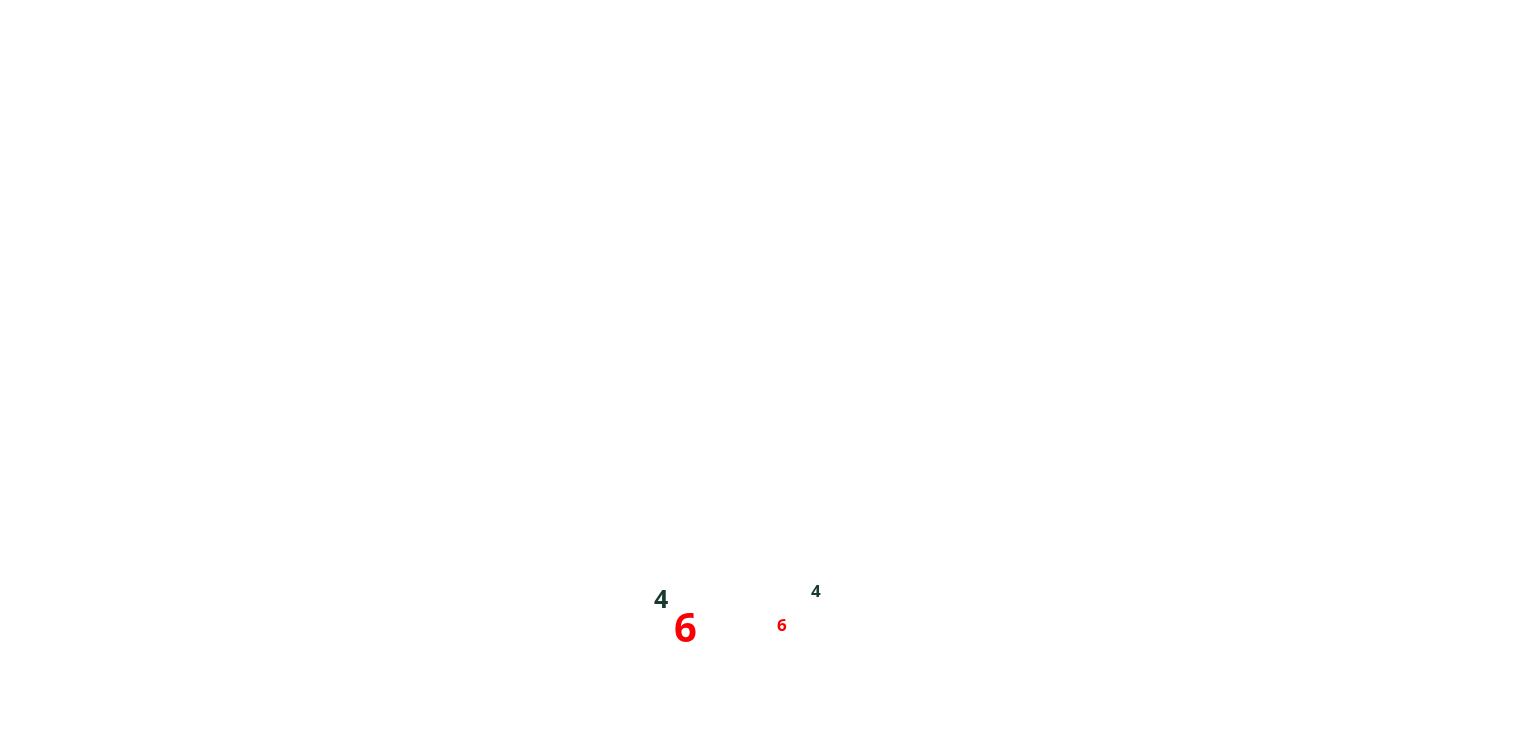scroll, scrollTop: 9304, scrollLeft: 0, axis: vertical 